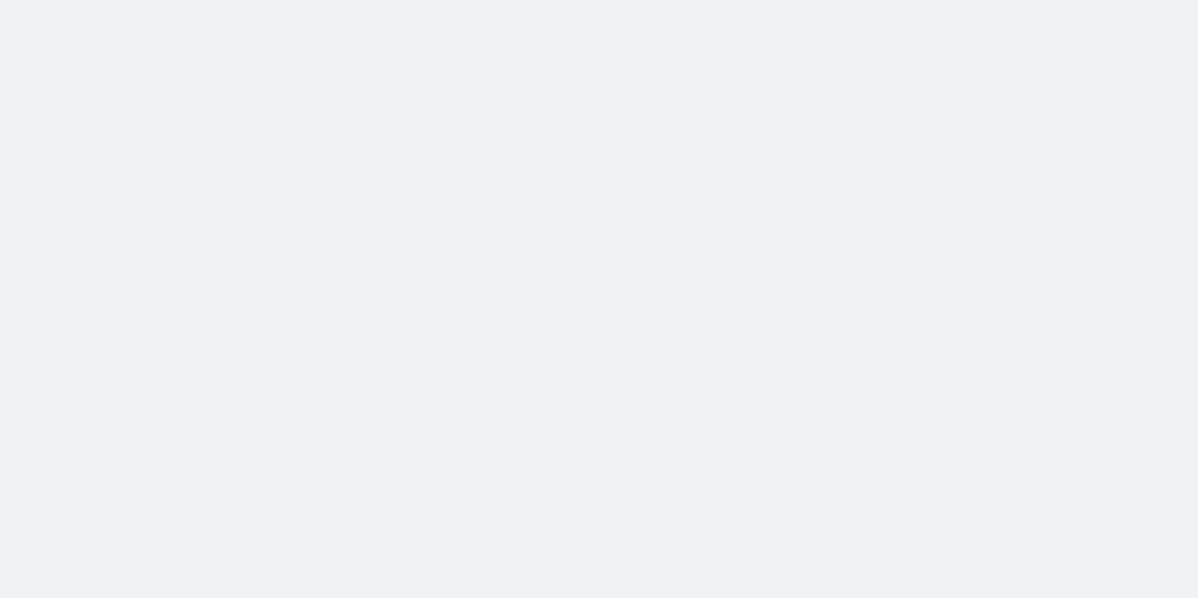 scroll, scrollTop: 0, scrollLeft: 0, axis: both 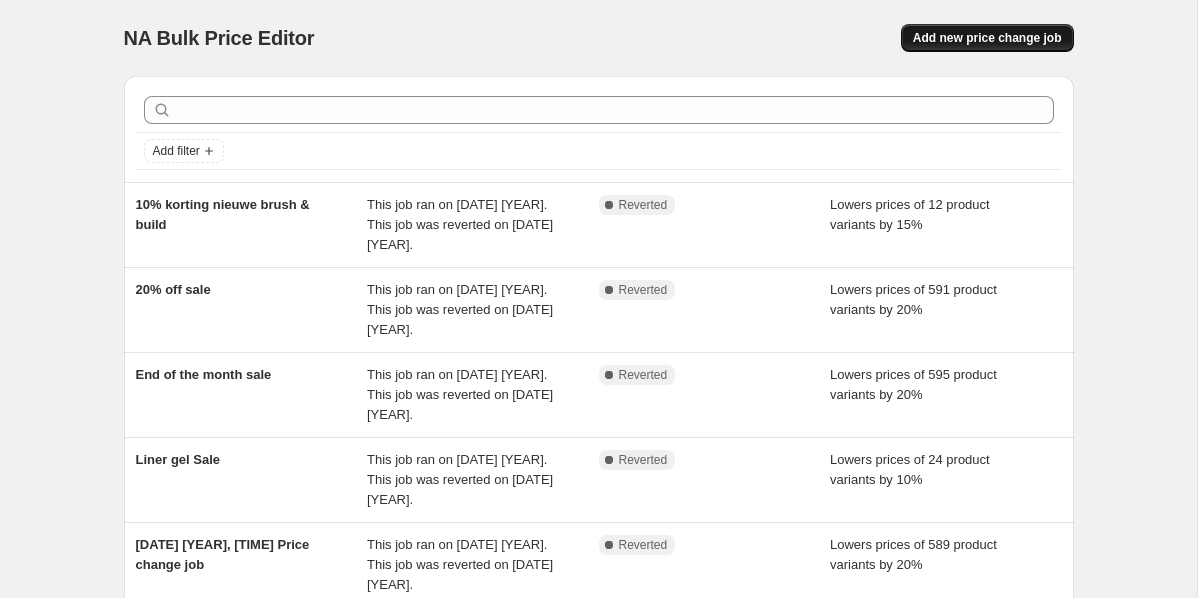 click on "Add new price change job" at bounding box center [987, 38] 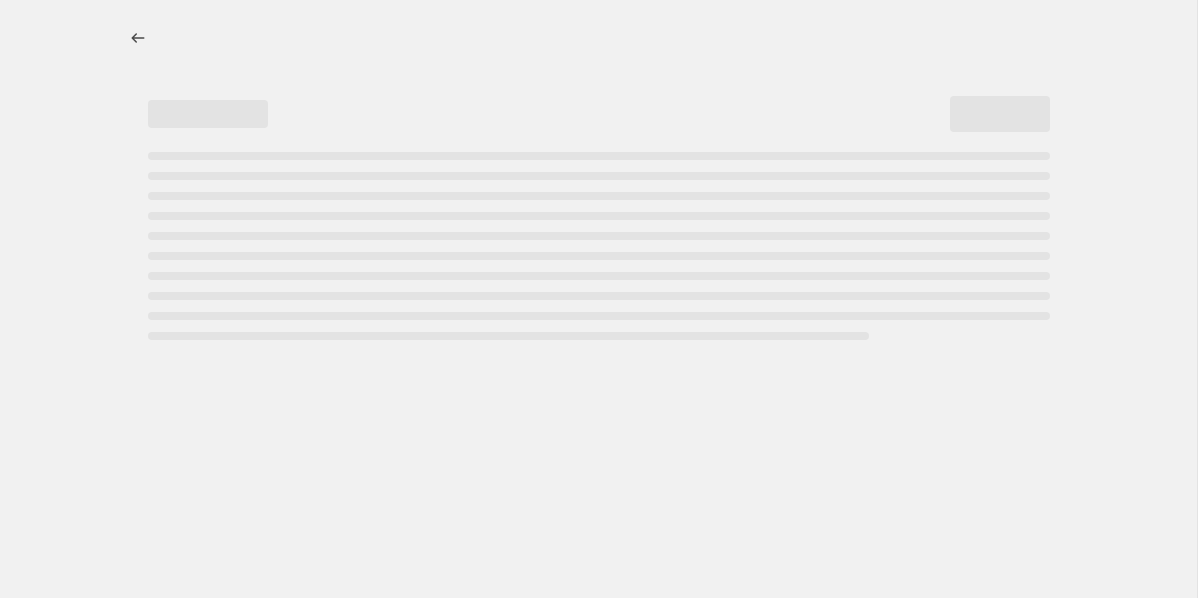 select on "percentage" 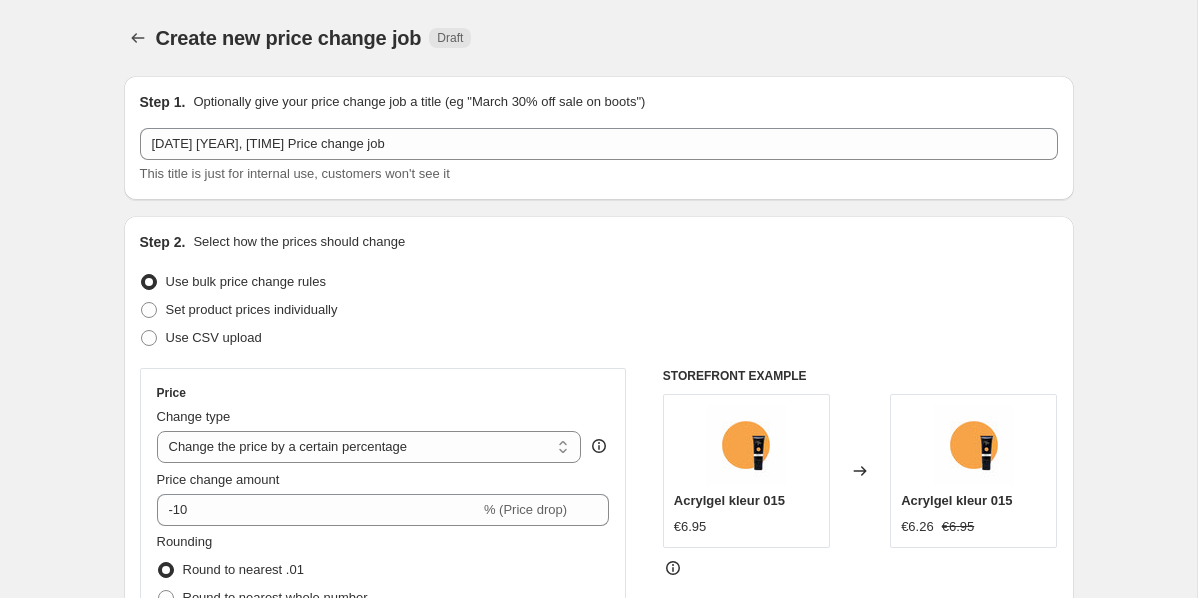 scroll, scrollTop: 114, scrollLeft: 0, axis: vertical 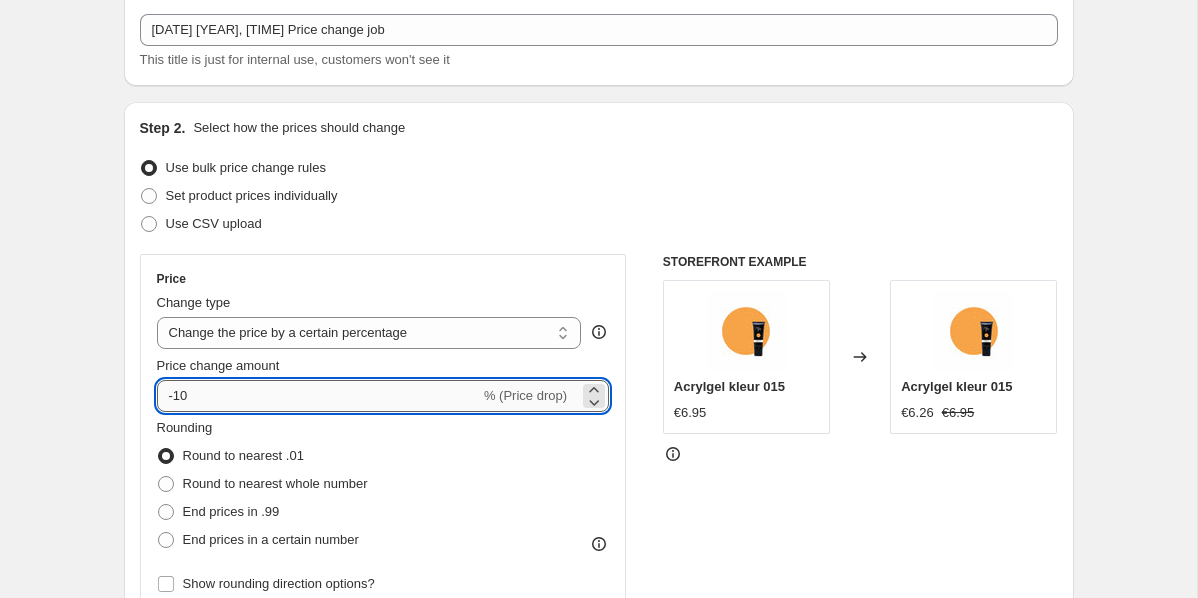 click on "-10" at bounding box center [318, 396] 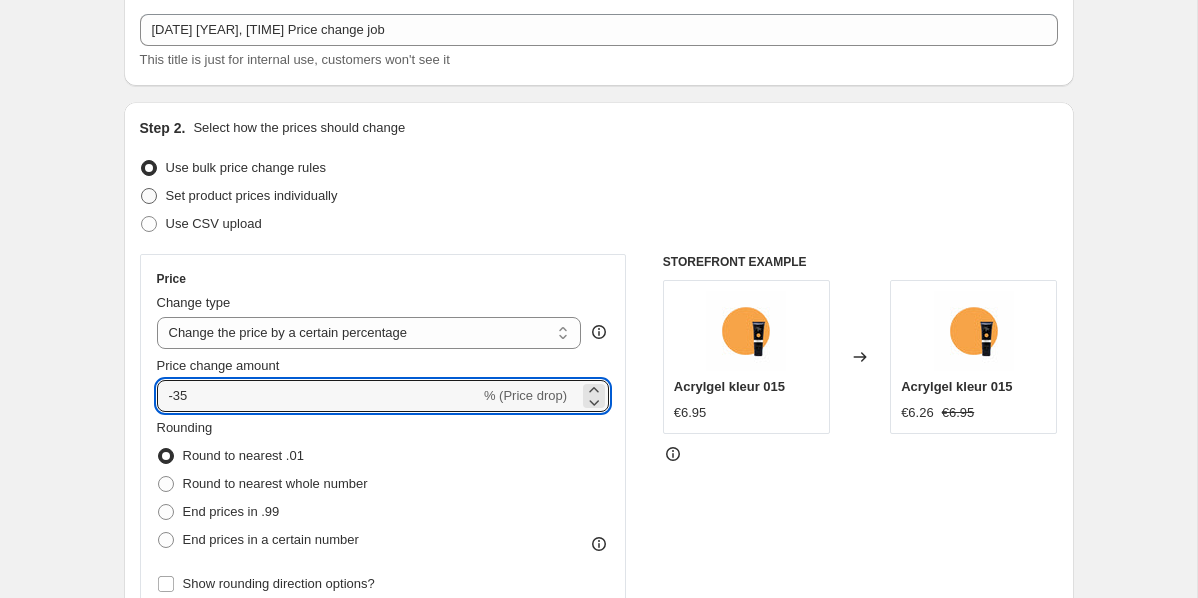 type on "-35" 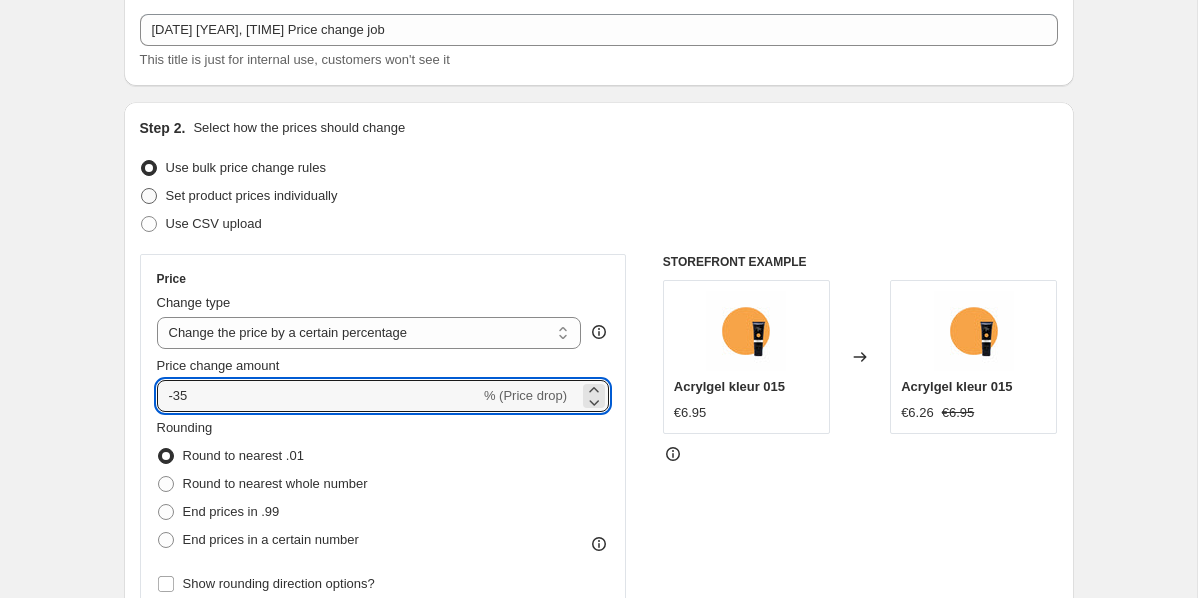 radio on "true" 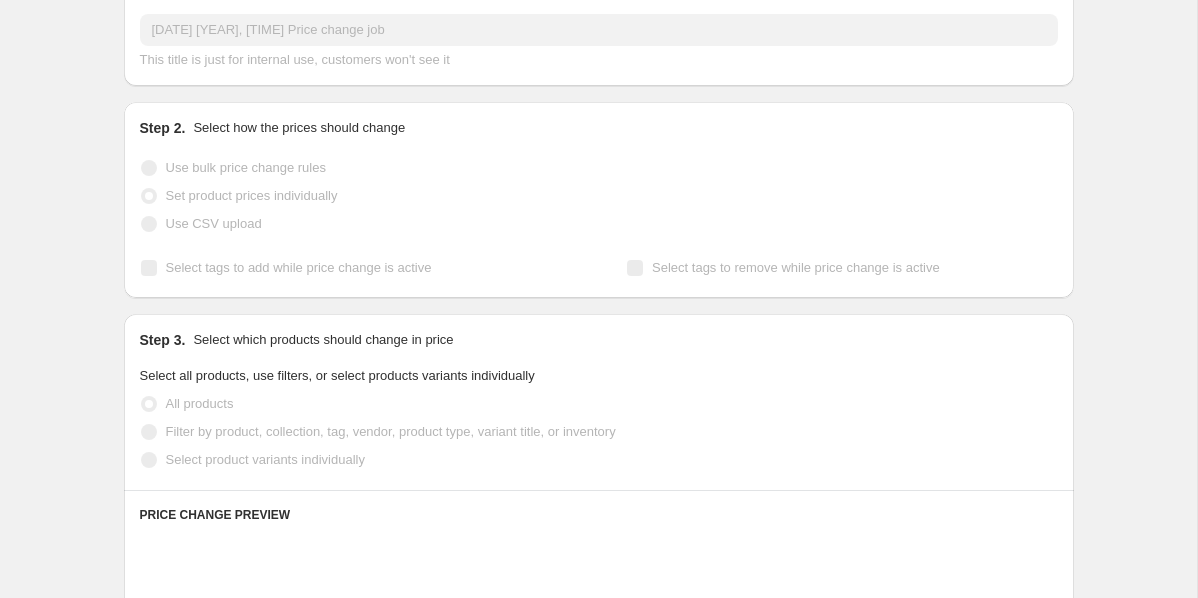 click on "Use bulk price change rules" at bounding box center (246, 167) 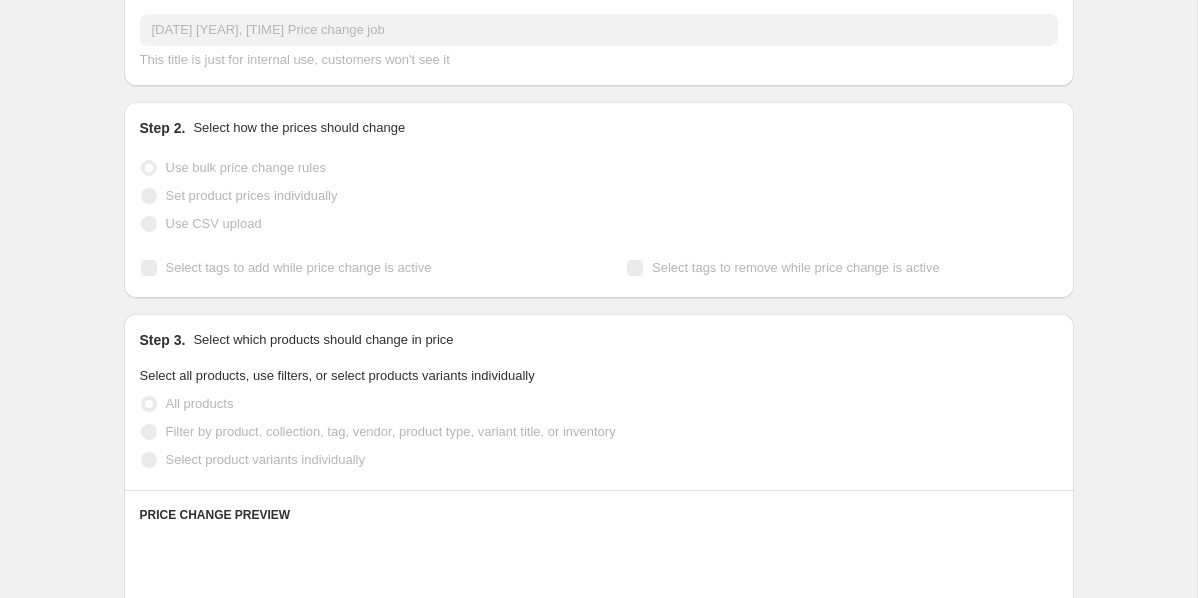 select on "percentage" 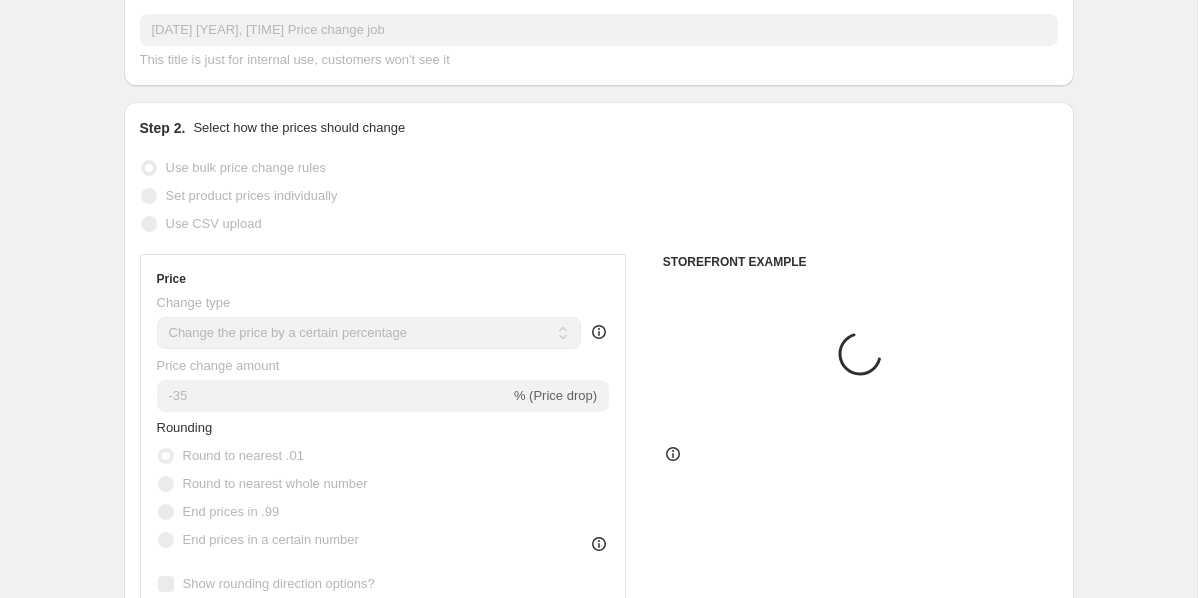 click on "Use bulk price change rules" at bounding box center [246, 167] 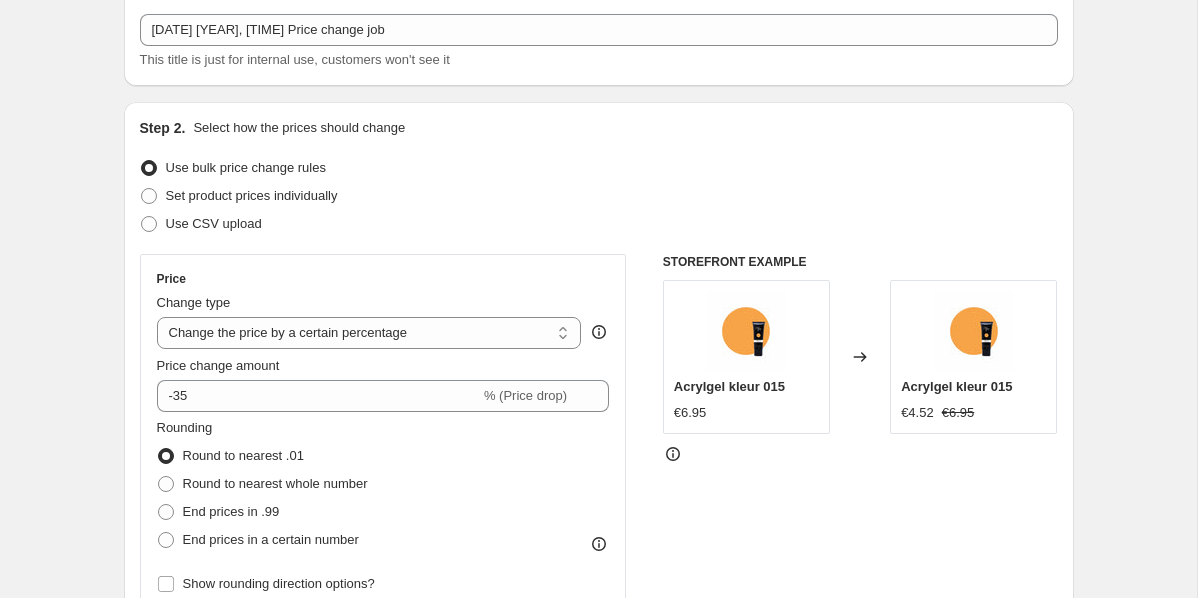 click on "Use bulk price change rules" at bounding box center (246, 167) 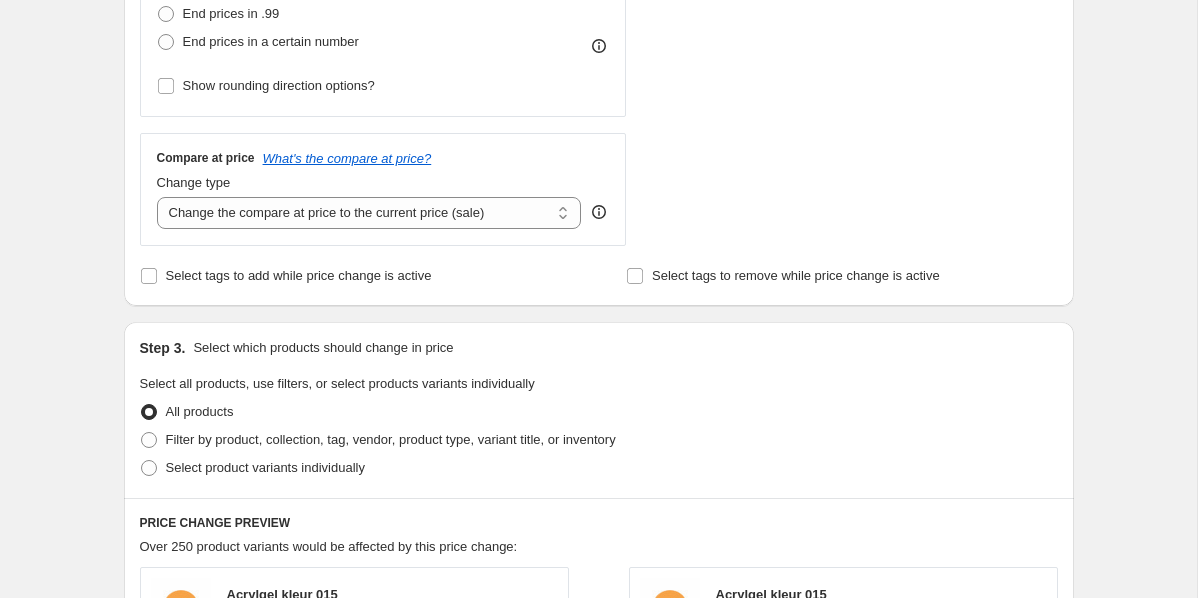 scroll, scrollTop: 614, scrollLeft: 0, axis: vertical 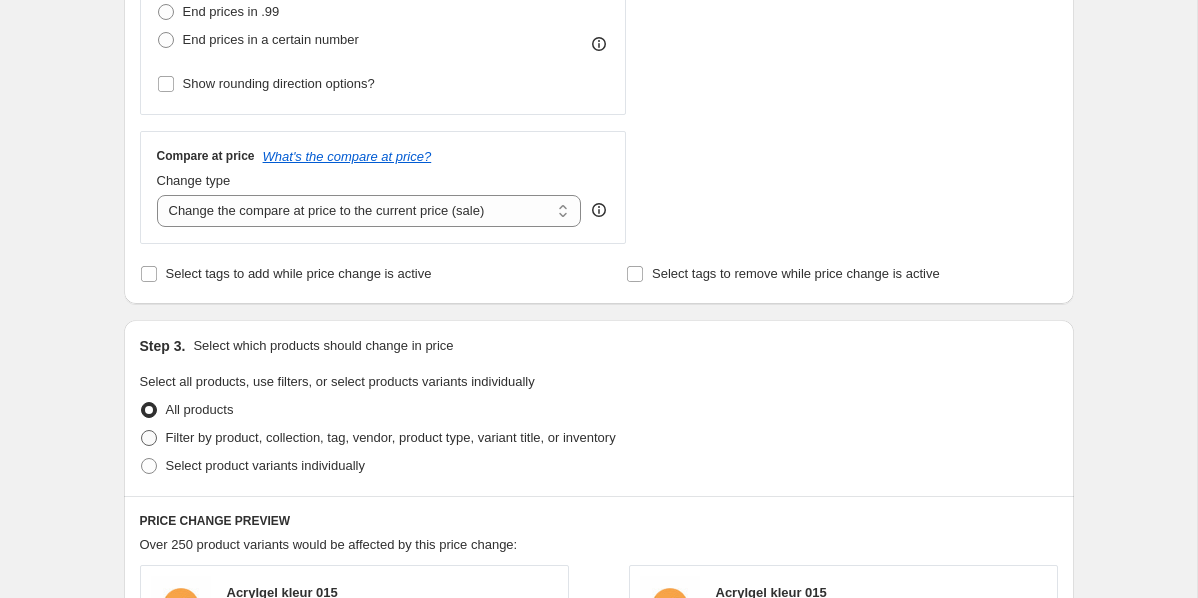 click on "Filter by product, collection, tag, vendor, product type, variant title, or inventory" at bounding box center (391, 437) 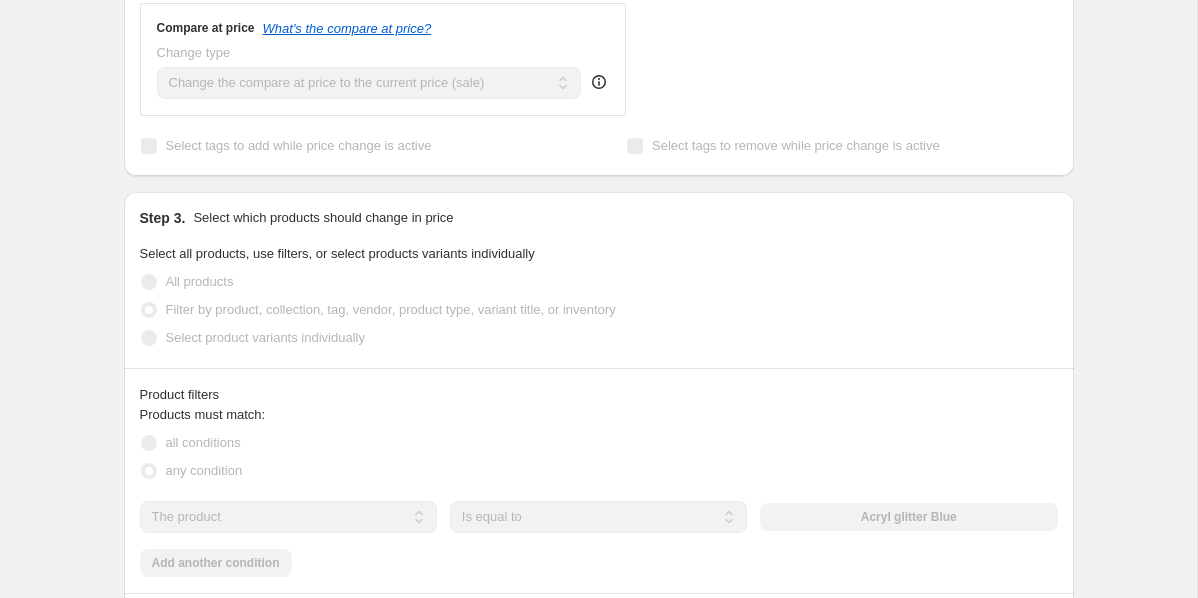 scroll, scrollTop: 773, scrollLeft: 0, axis: vertical 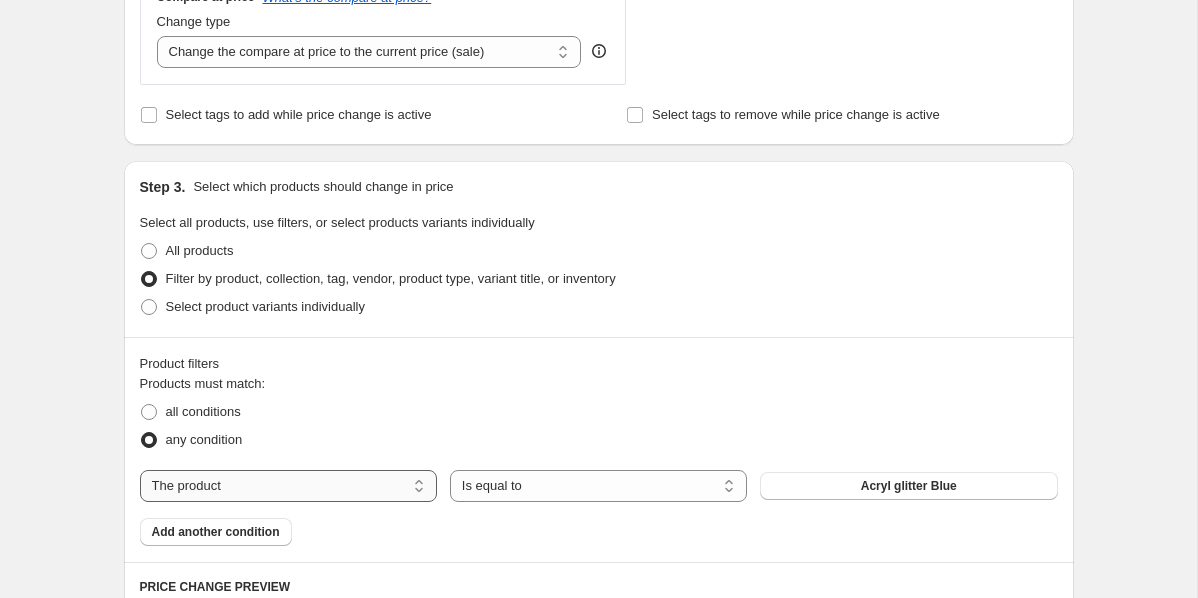 select on "tag" 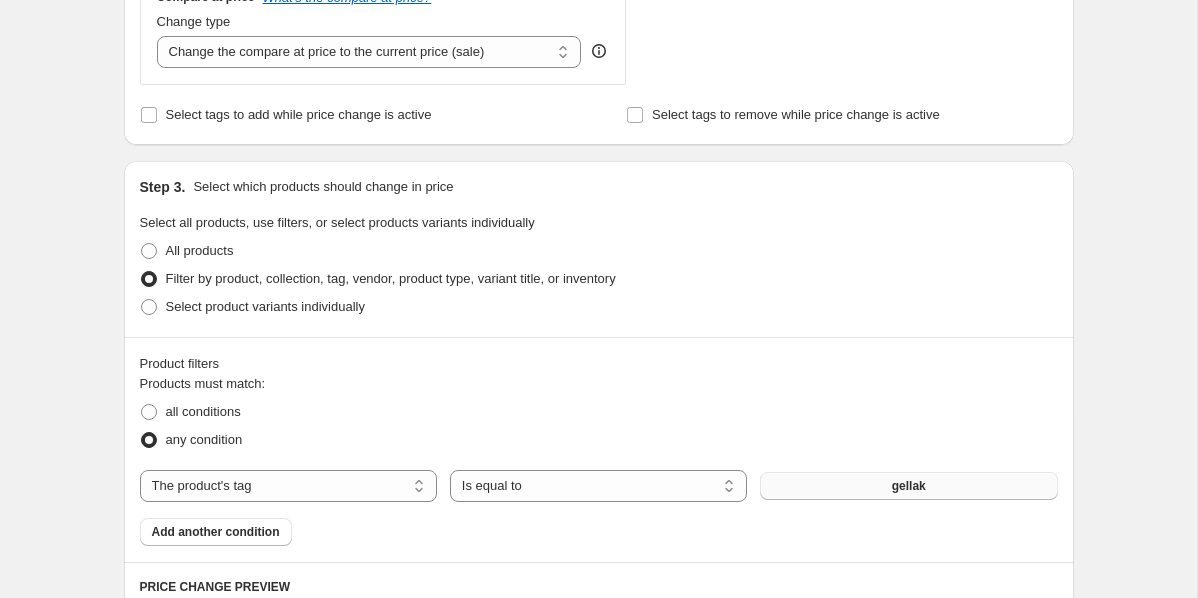 click on "gellak" at bounding box center (908, 486) 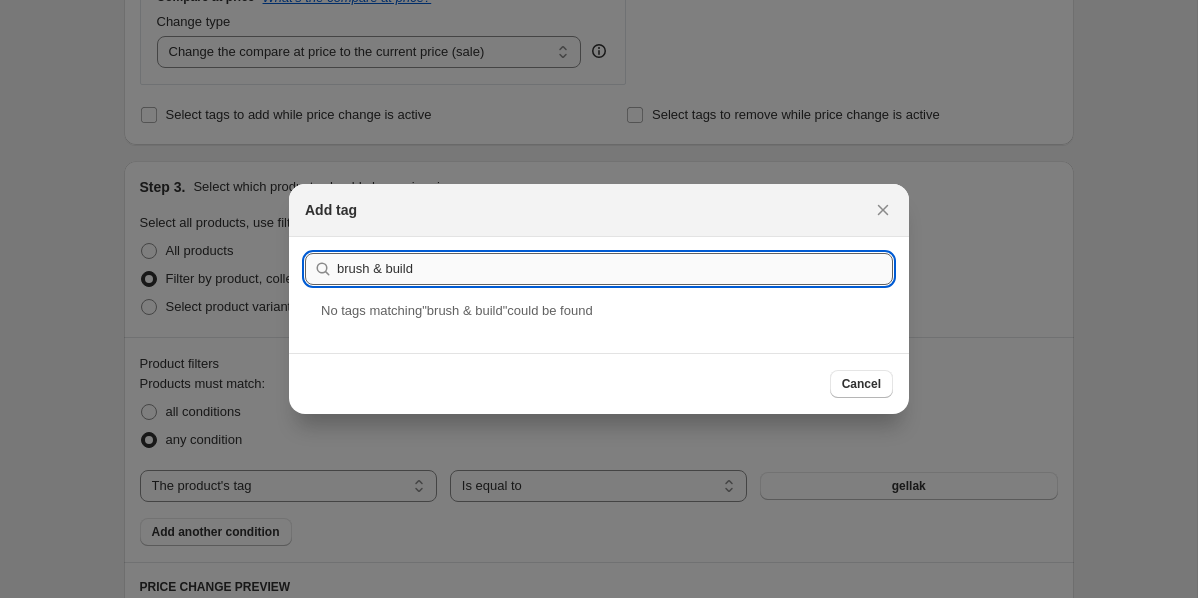 click on "brush & build" at bounding box center [615, 269] 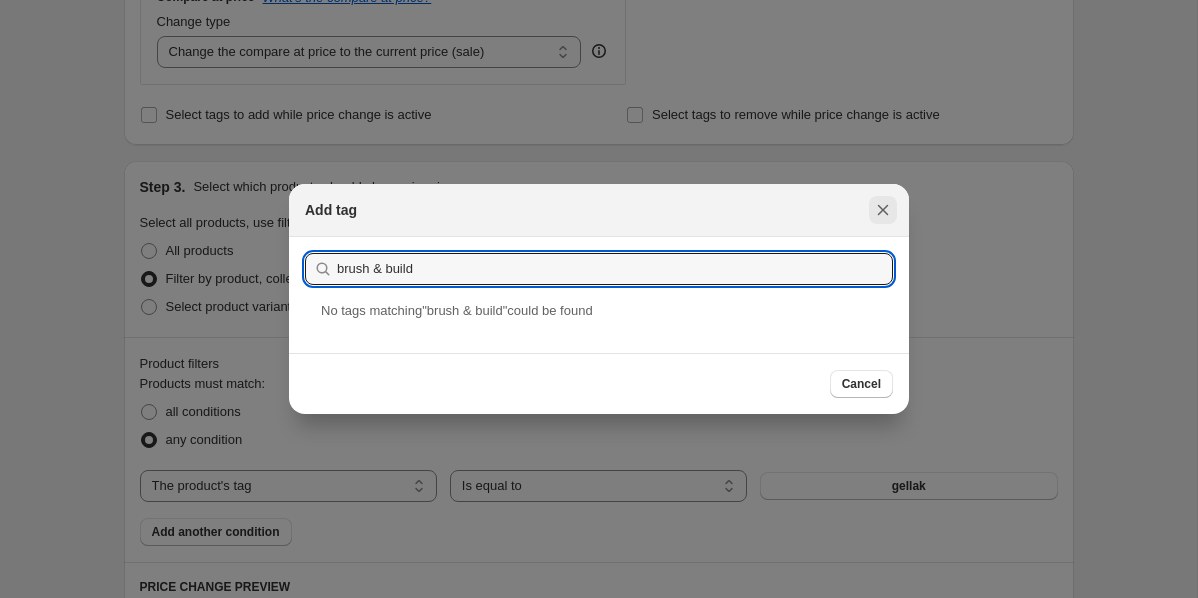 type on "brush & build" 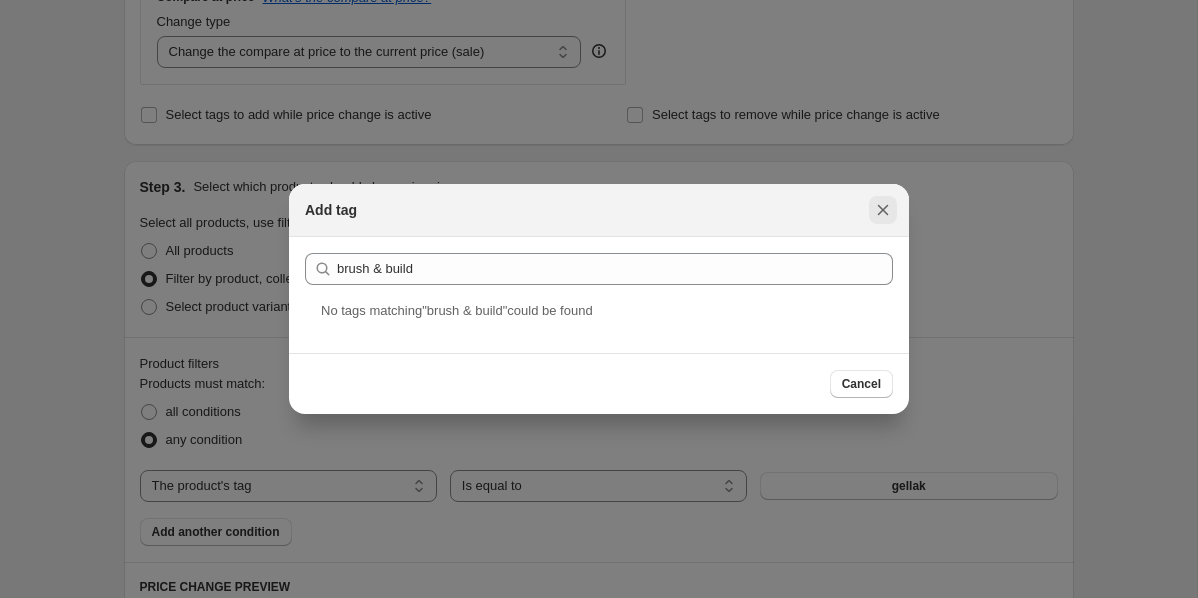 click 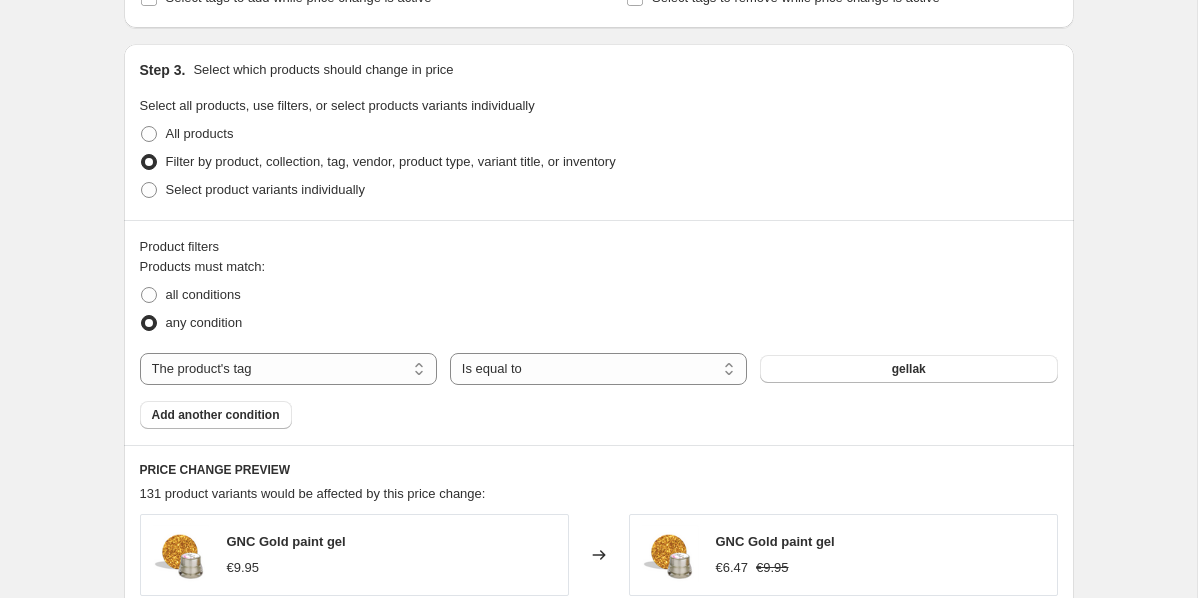 scroll, scrollTop: 906, scrollLeft: 0, axis: vertical 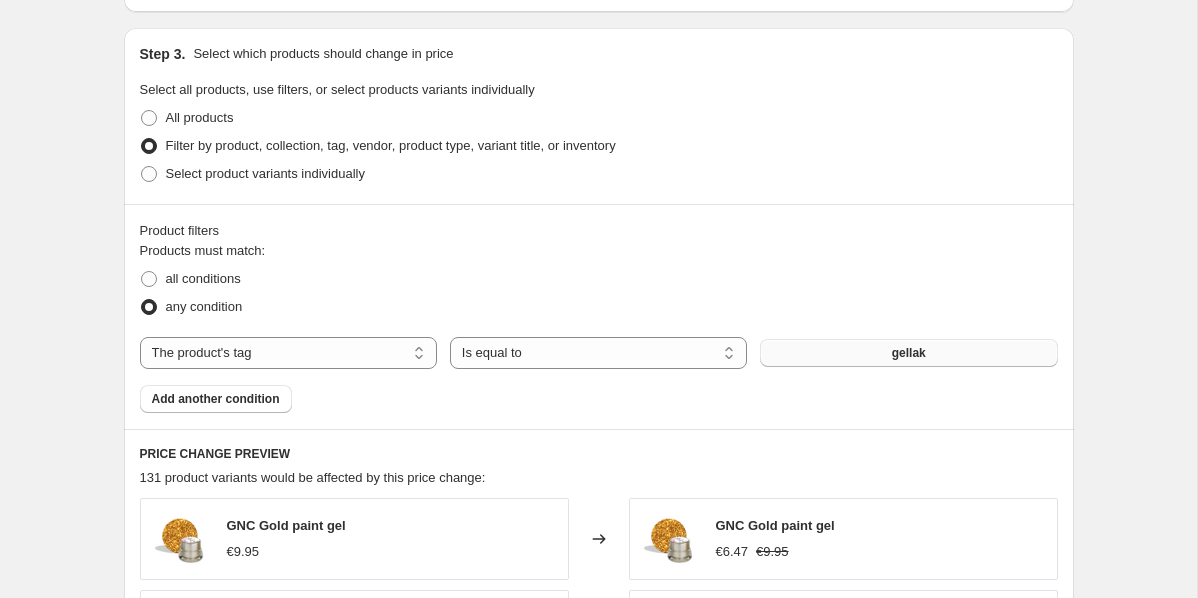 drag, startPoint x: 135, startPoint y: 260, endPoint x: 883, endPoint y: 358, distance: 754.39246 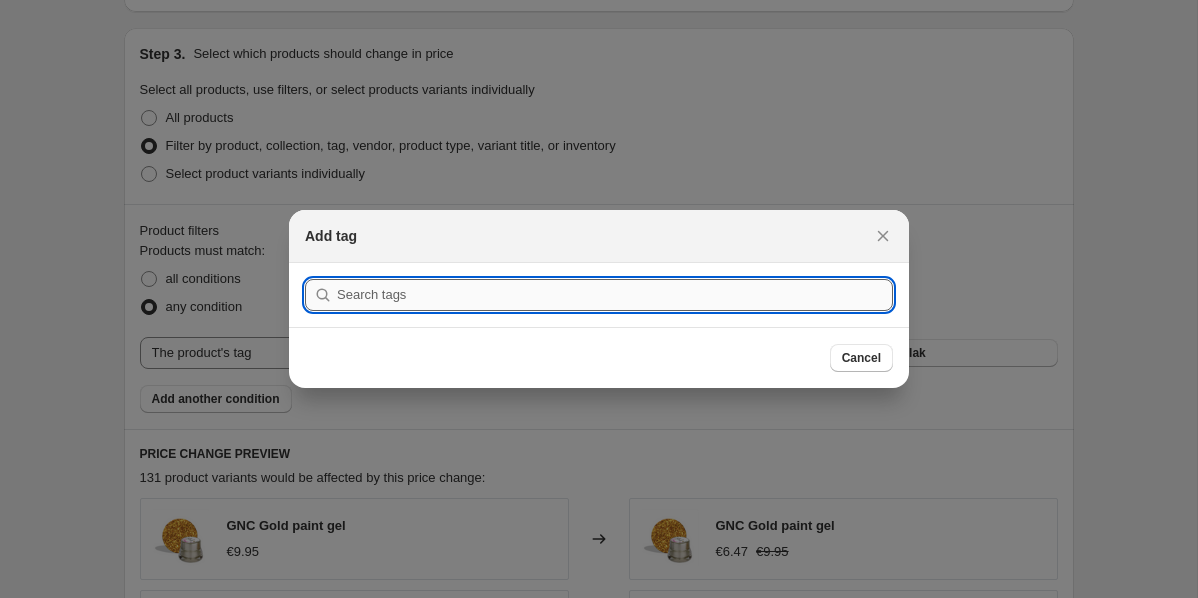 click at bounding box center (615, 295) 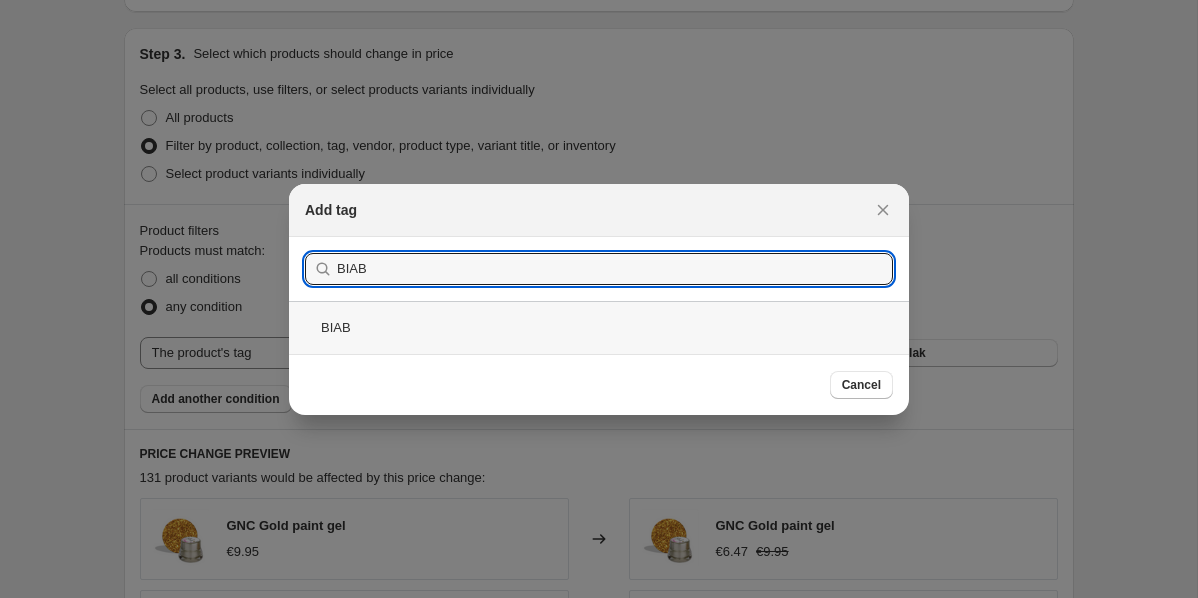 type on "BIAB" 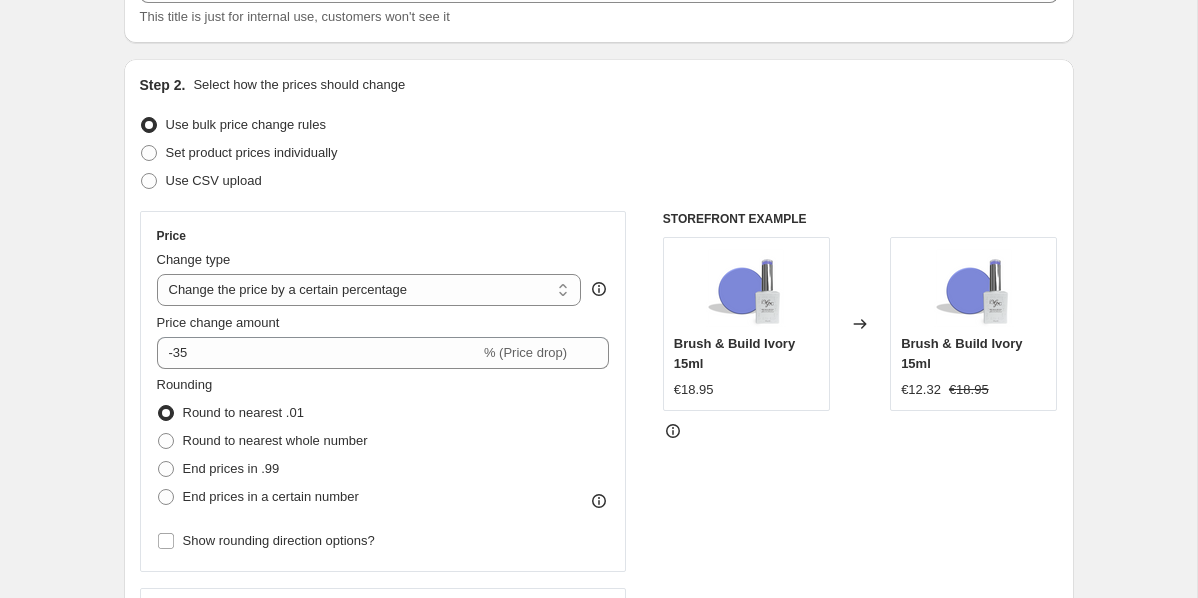 scroll, scrollTop: 133, scrollLeft: 0, axis: vertical 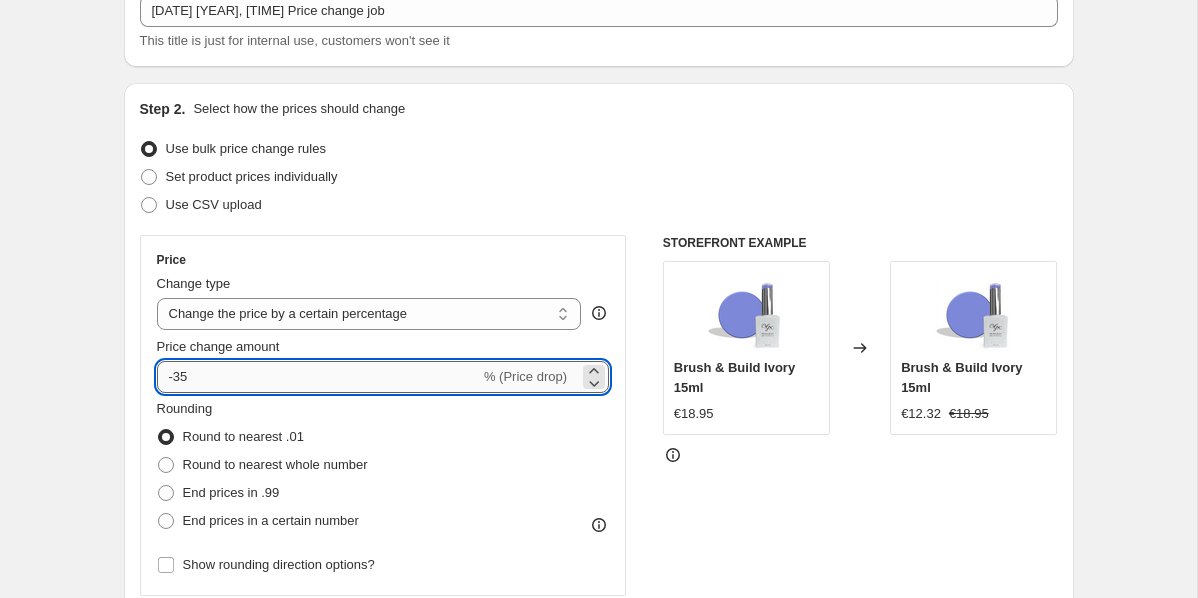 click on "-35" at bounding box center (318, 377) 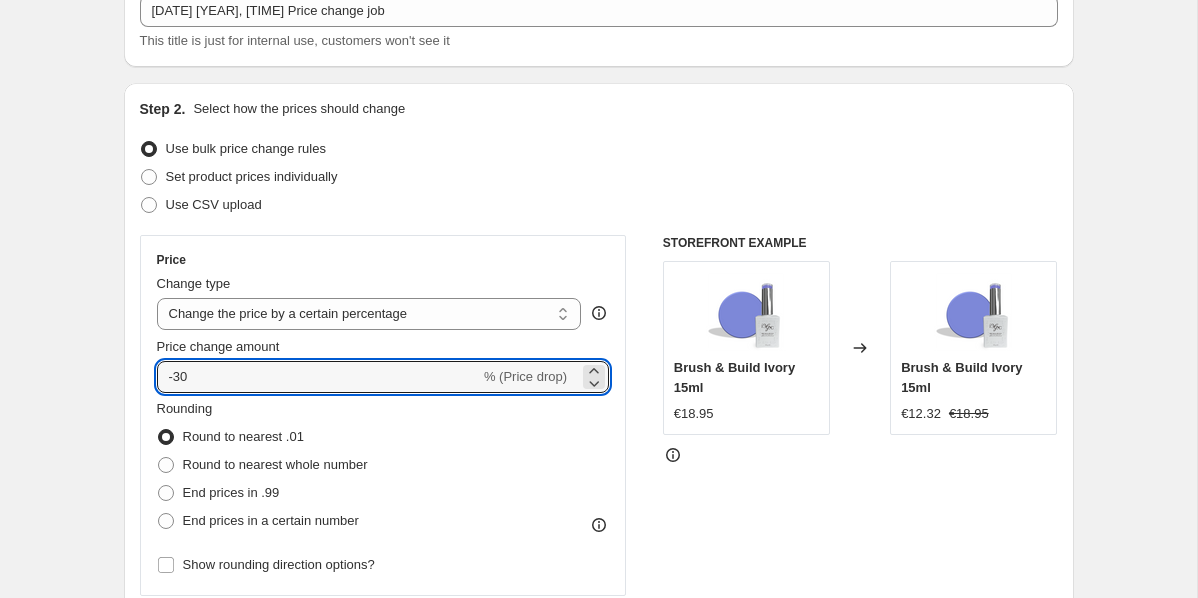 type on "-30" 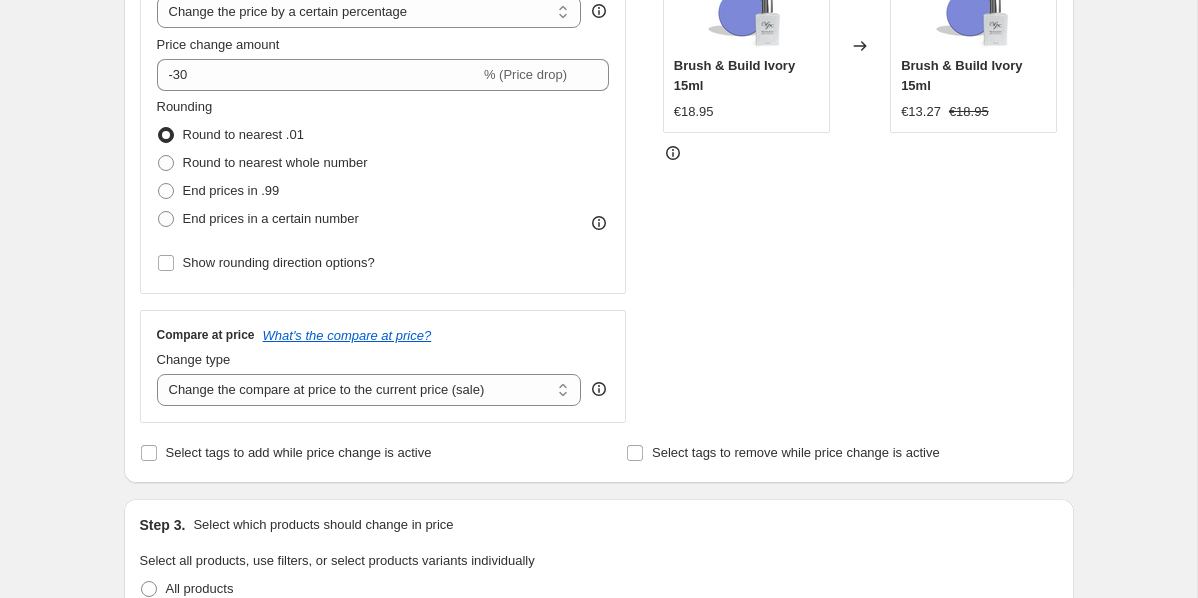 scroll, scrollTop: 439, scrollLeft: 0, axis: vertical 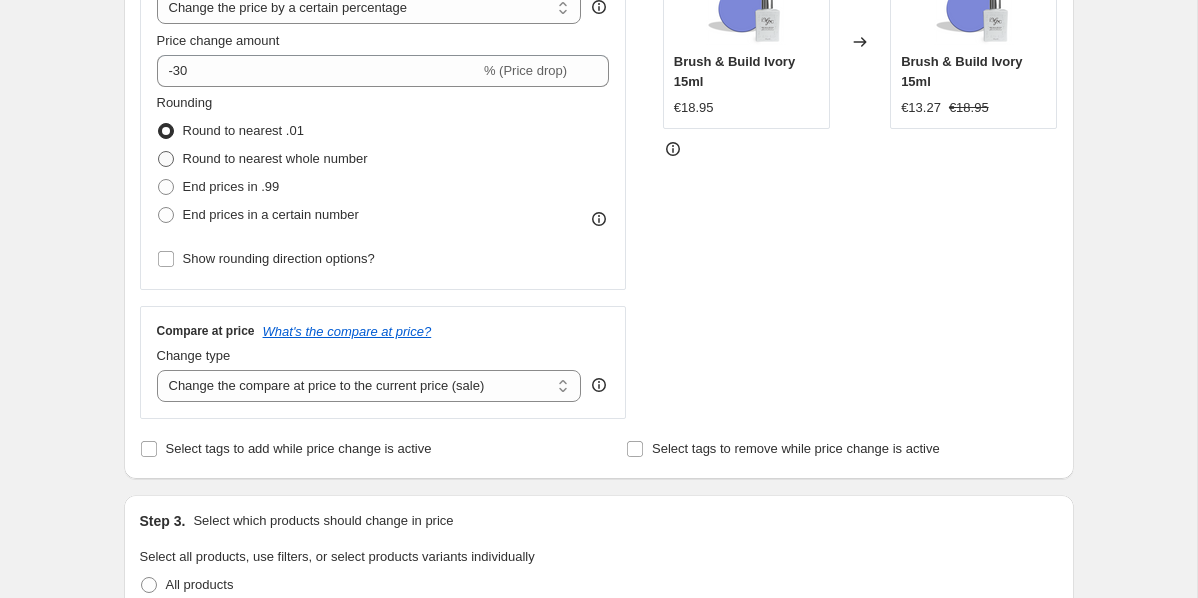 click on "Round to nearest whole number" at bounding box center [275, 158] 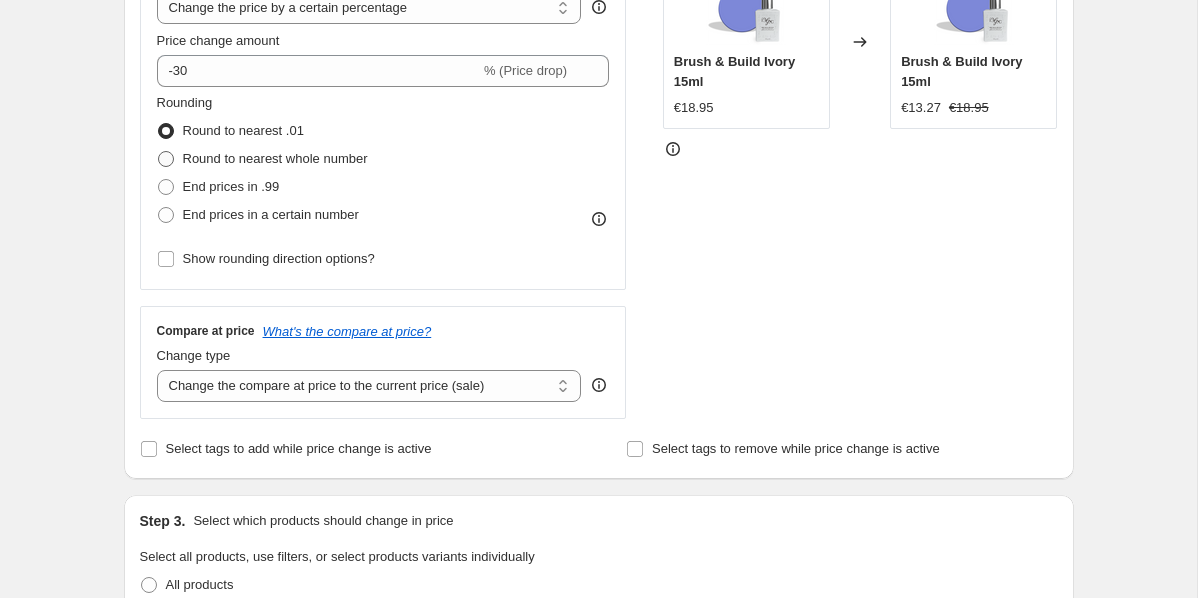 radio on "true" 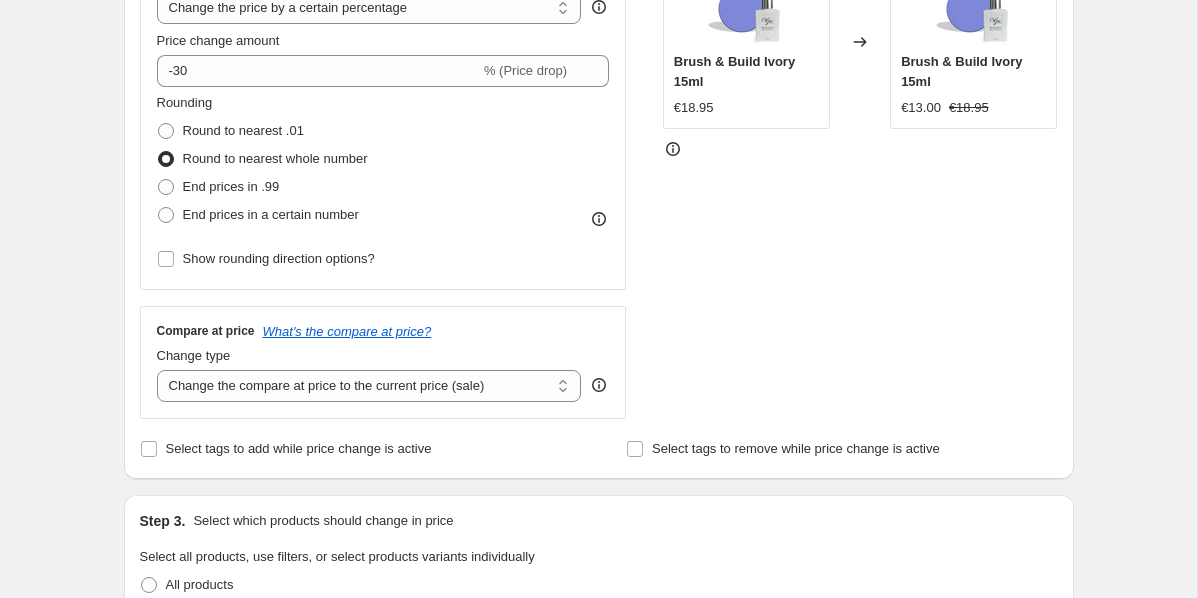 click on "Round to nearest whole number" at bounding box center [275, 158] 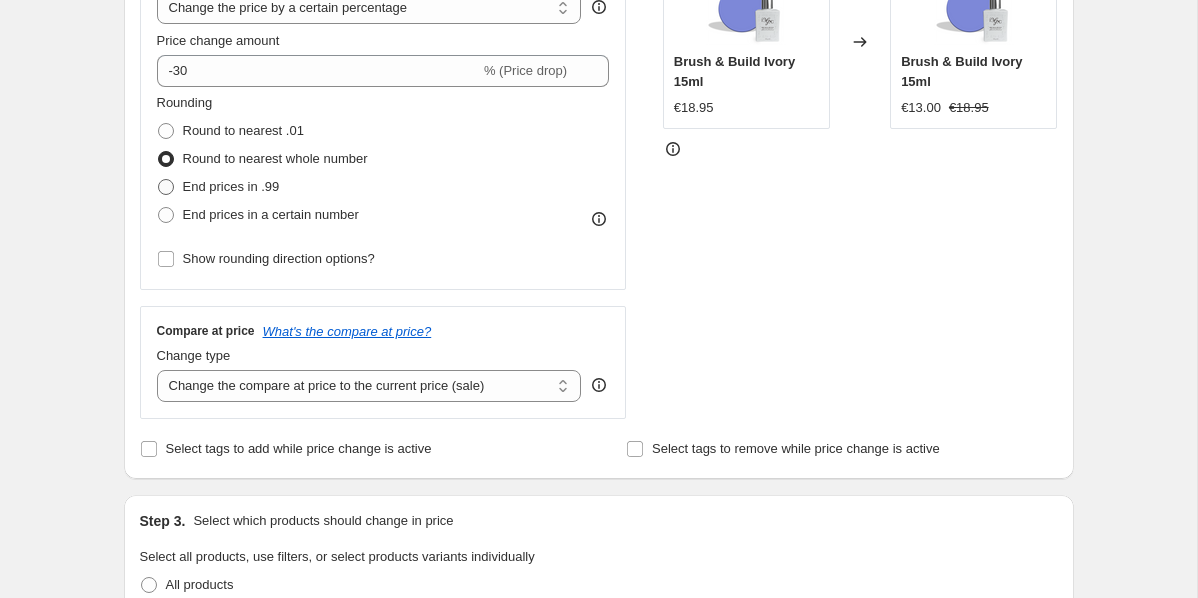click on "End prices in .99" at bounding box center (231, 186) 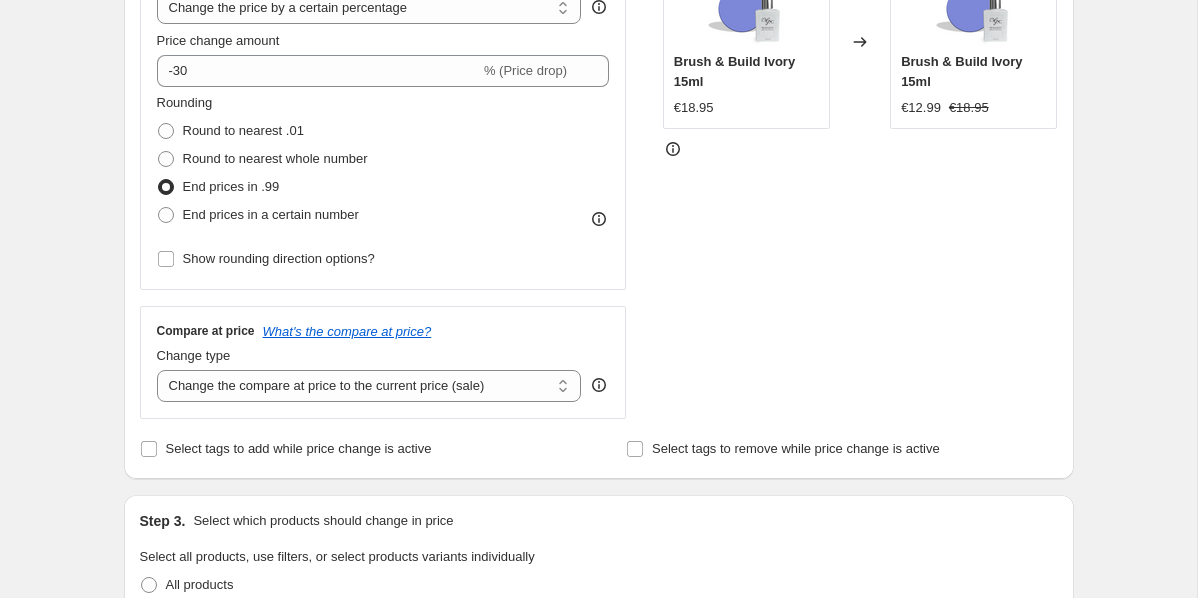 click on "End prices in .99" at bounding box center (231, 186) 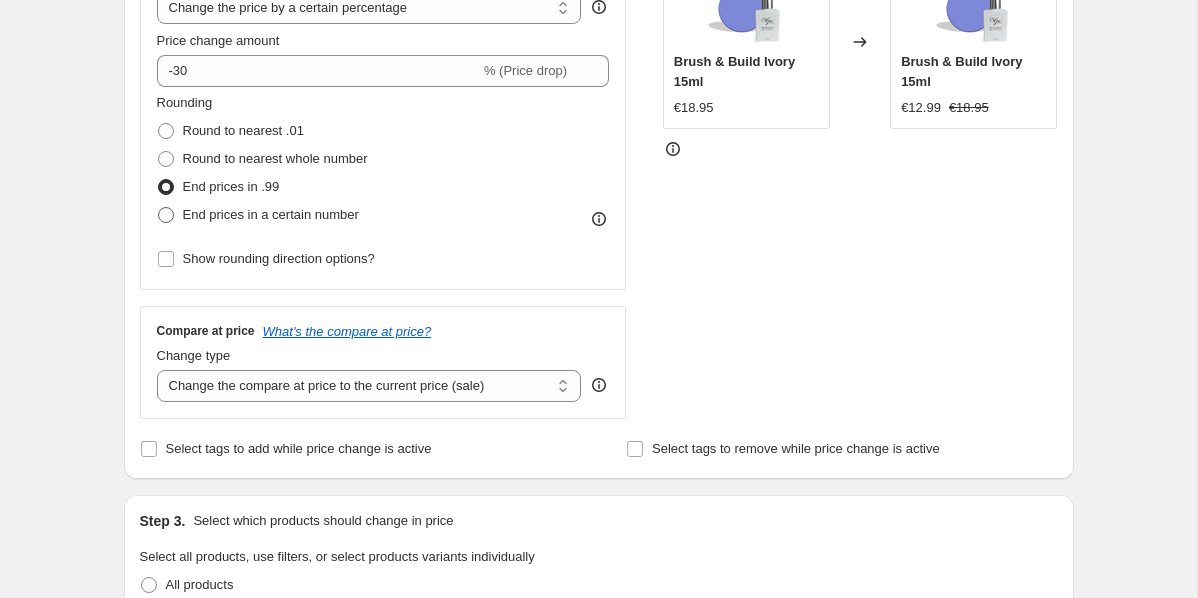 click on "End prices in a certain number" at bounding box center (271, 214) 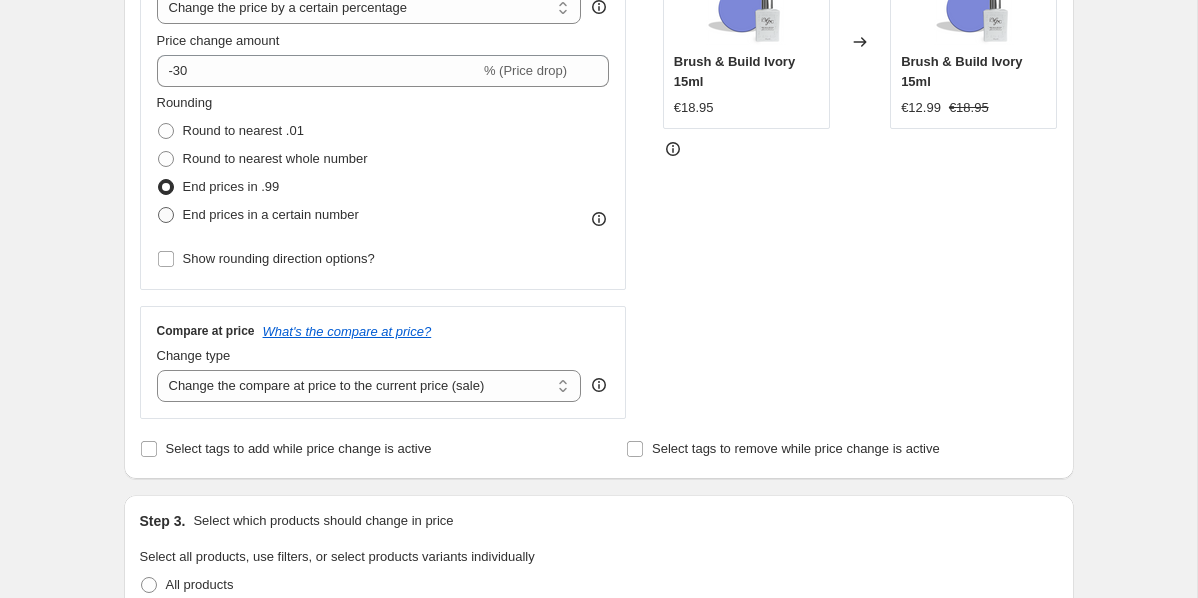 radio on "true" 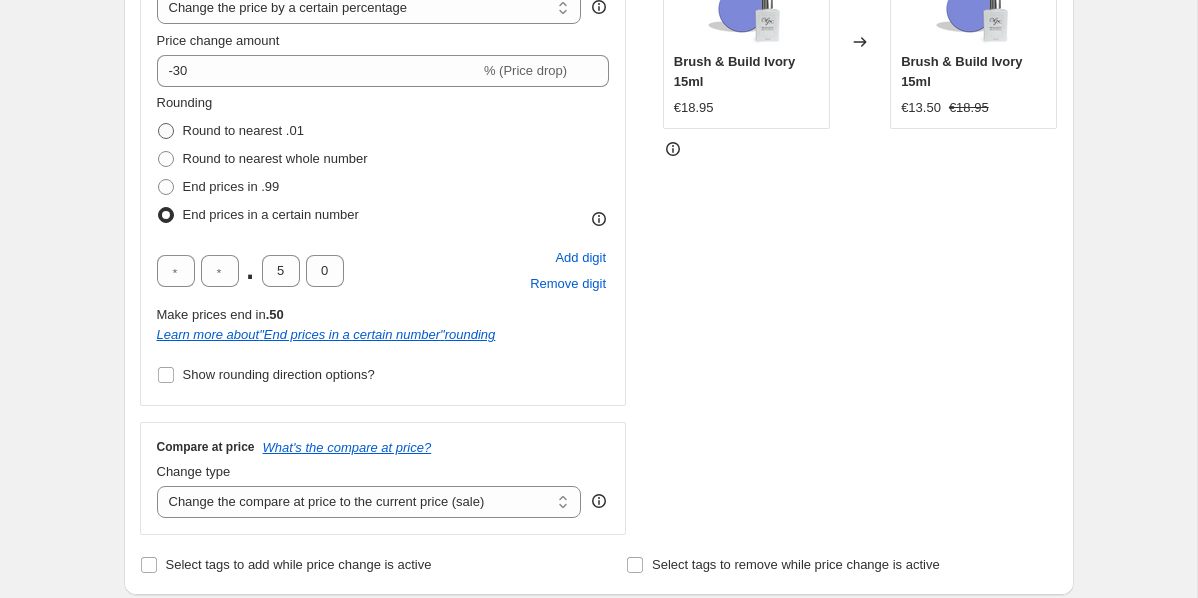 click on "Round to nearest .01" at bounding box center (243, 130) 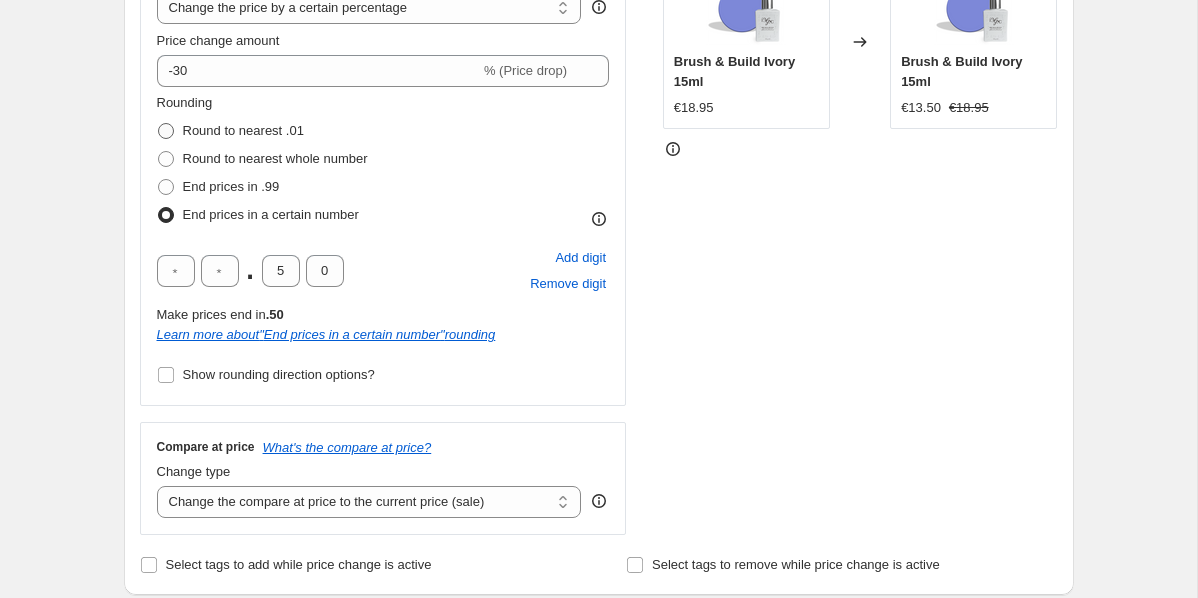 radio on "true" 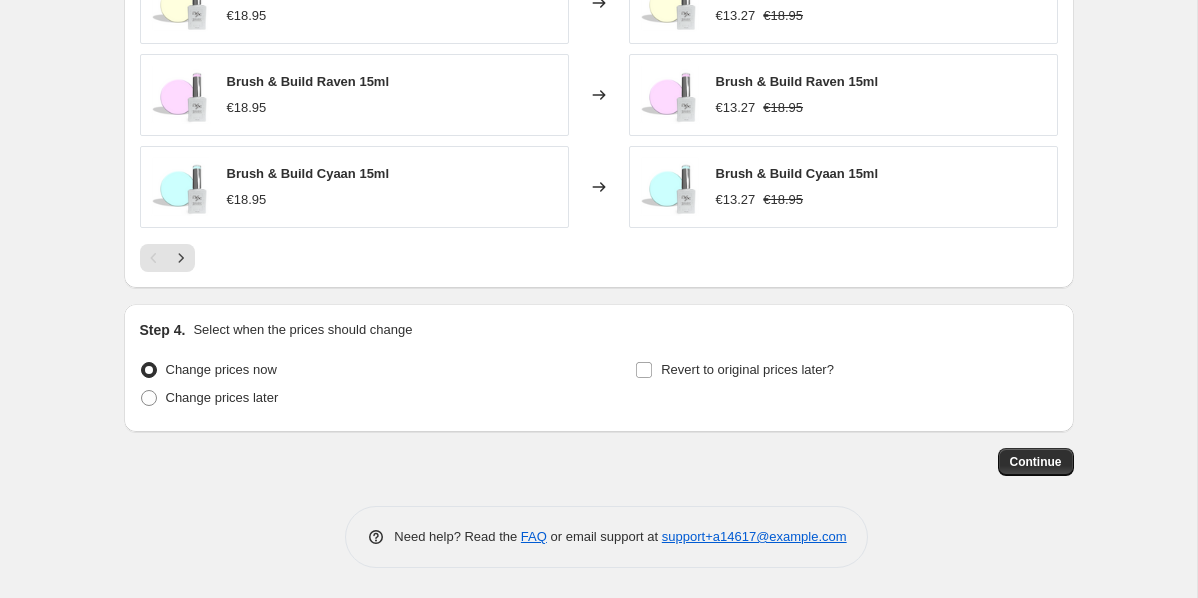 scroll, scrollTop: 1626, scrollLeft: 0, axis: vertical 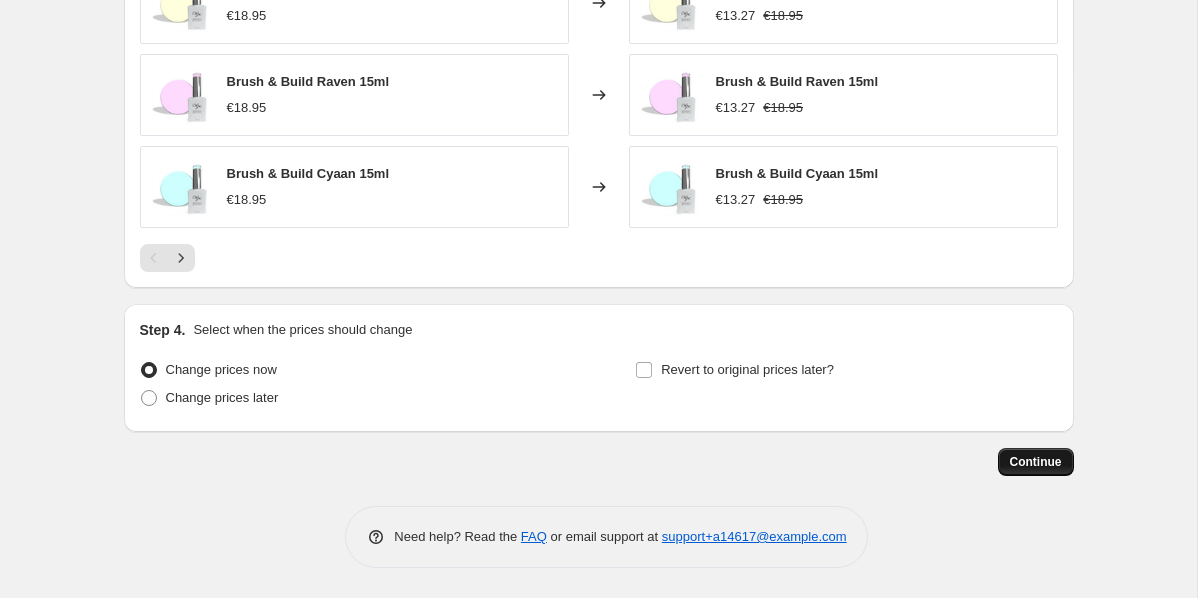 click on "Continue" at bounding box center (1036, 462) 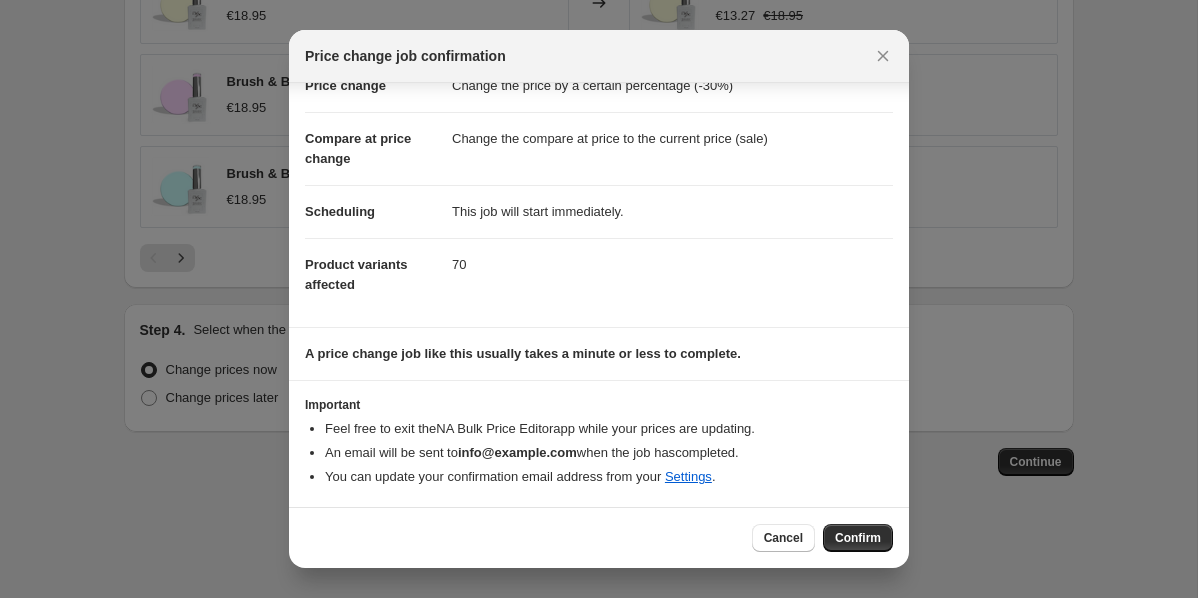 scroll, scrollTop: 59, scrollLeft: 0, axis: vertical 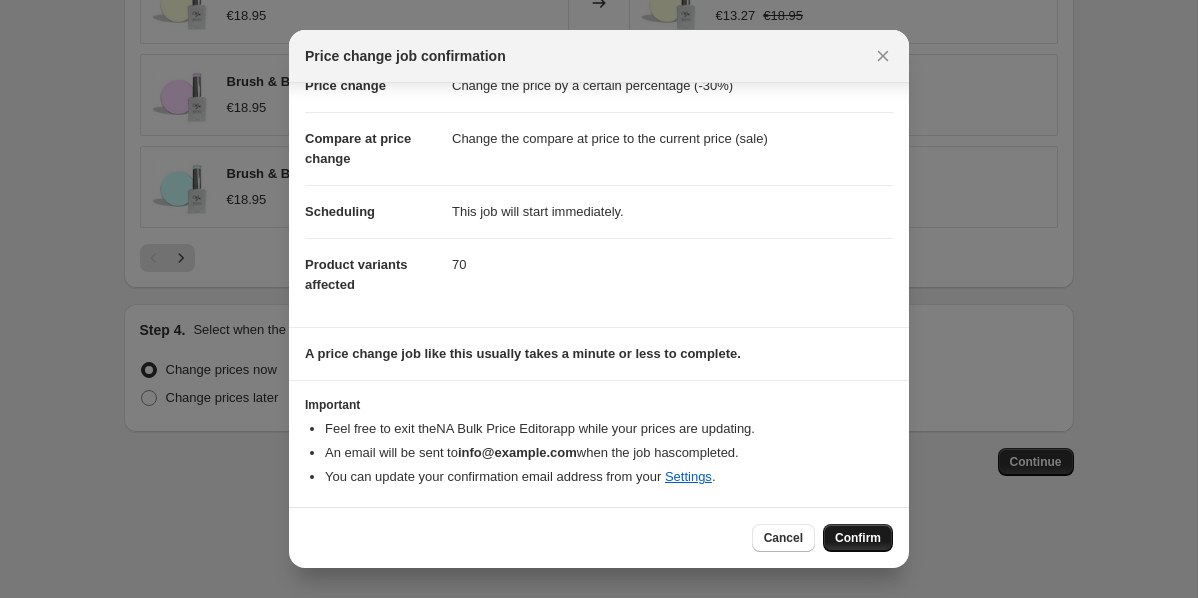 click on "Confirm" at bounding box center [858, 538] 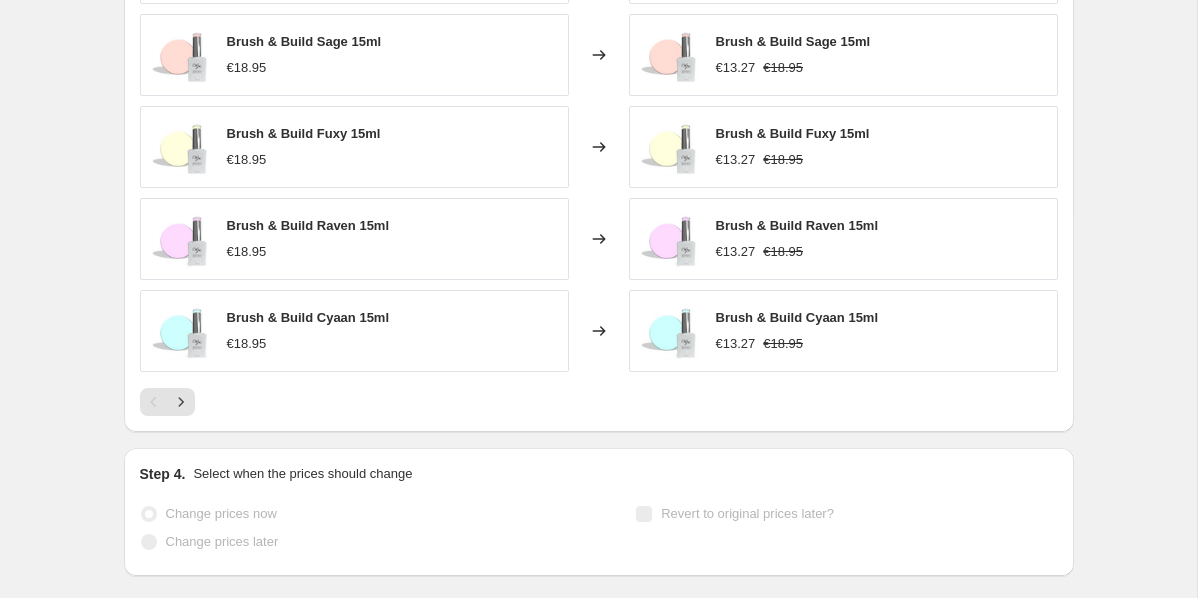 scroll, scrollTop: 0, scrollLeft: 0, axis: both 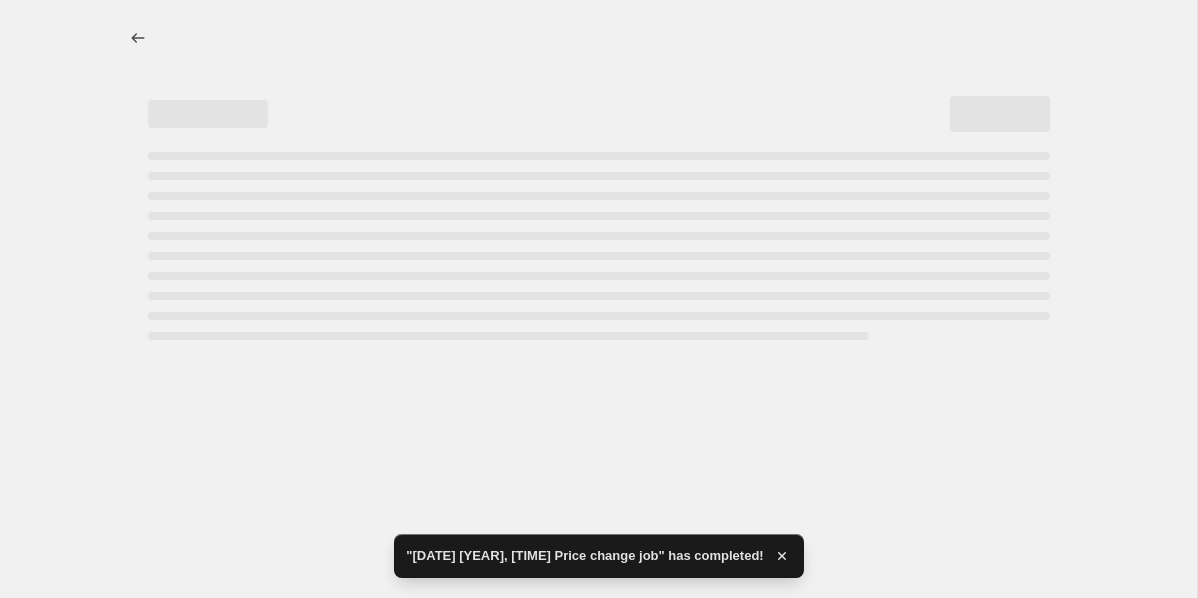 select on "percentage" 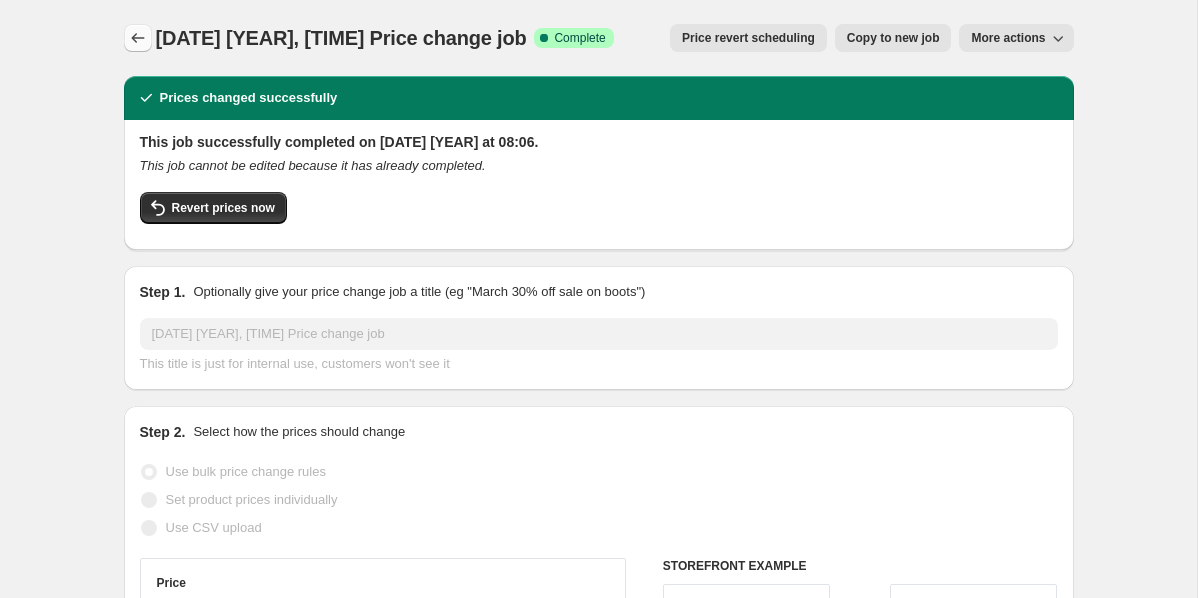 click 